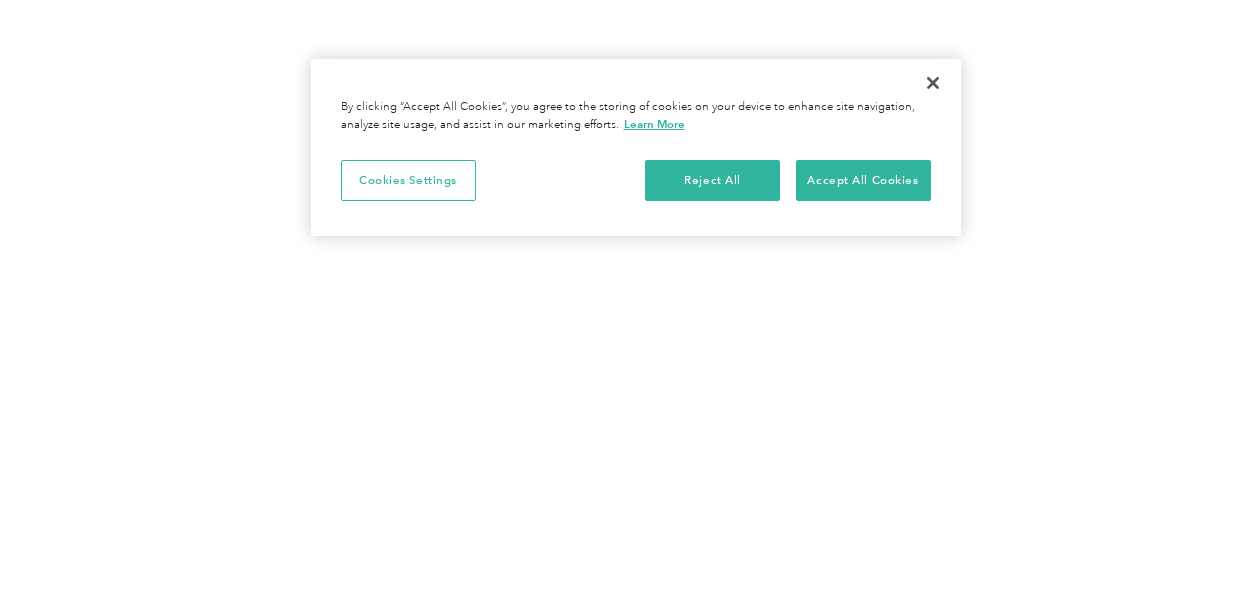 scroll, scrollTop: 0, scrollLeft: 0, axis: both 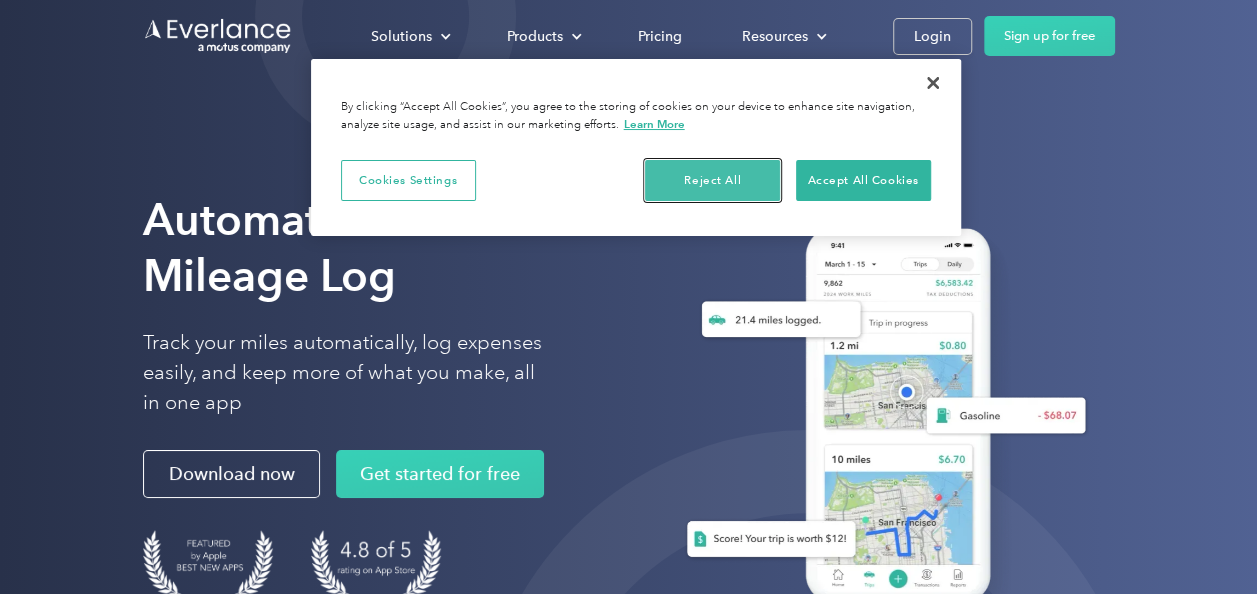 click on "Reject All" at bounding box center (712, 181) 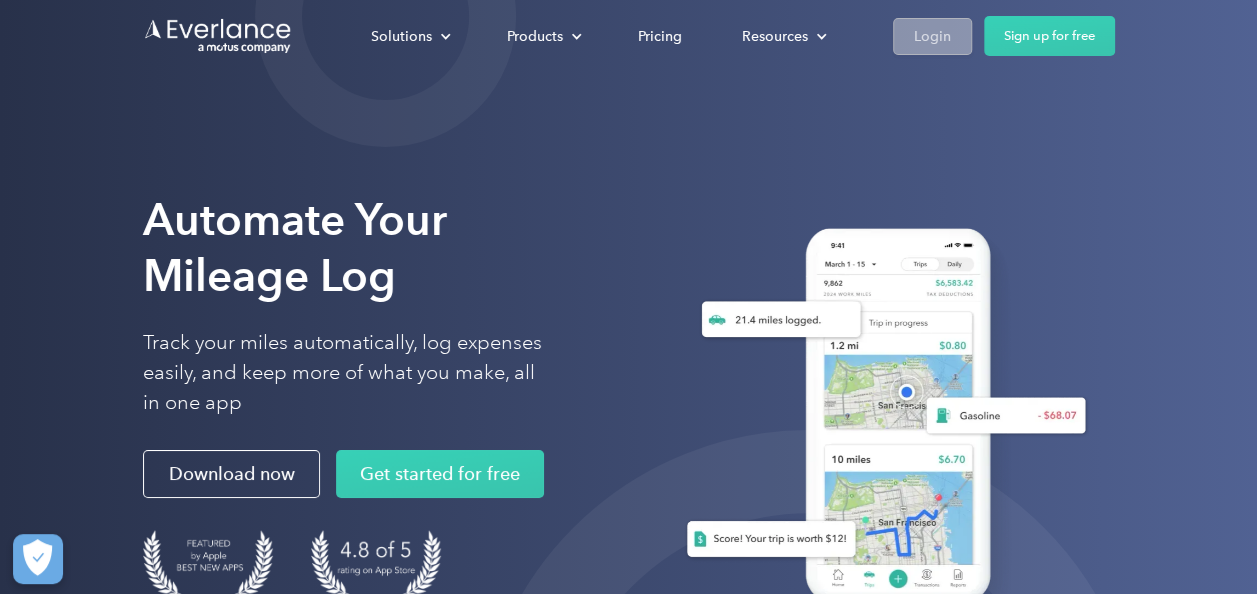 click on "Login" at bounding box center (932, 36) 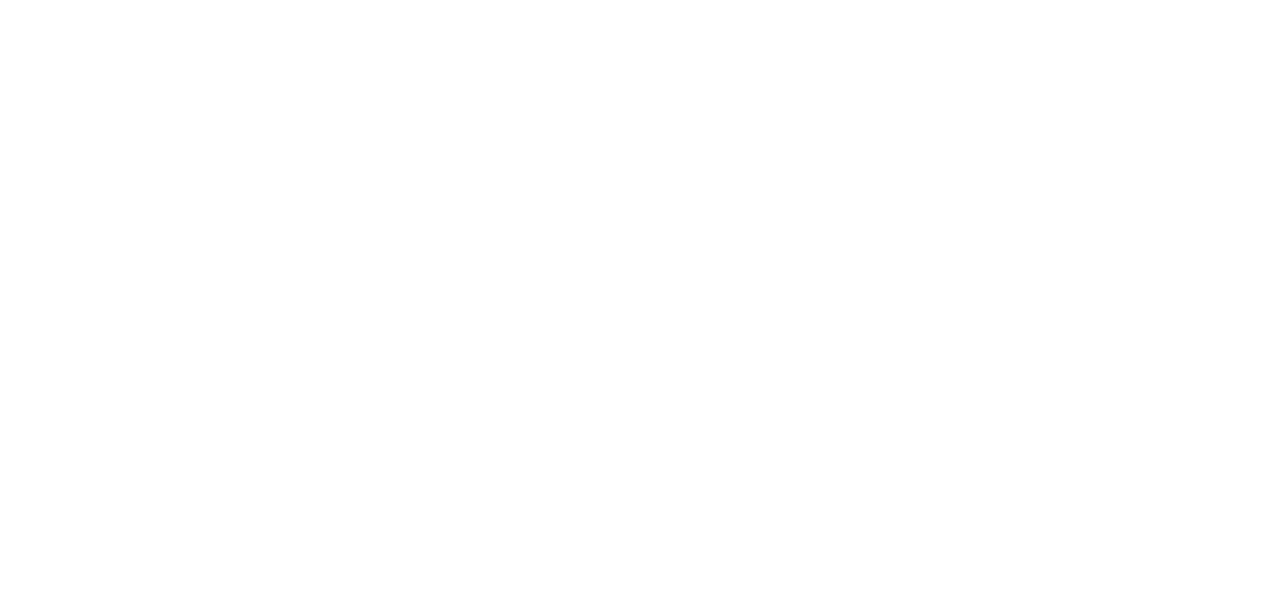 scroll, scrollTop: 0, scrollLeft: 0, axis: both 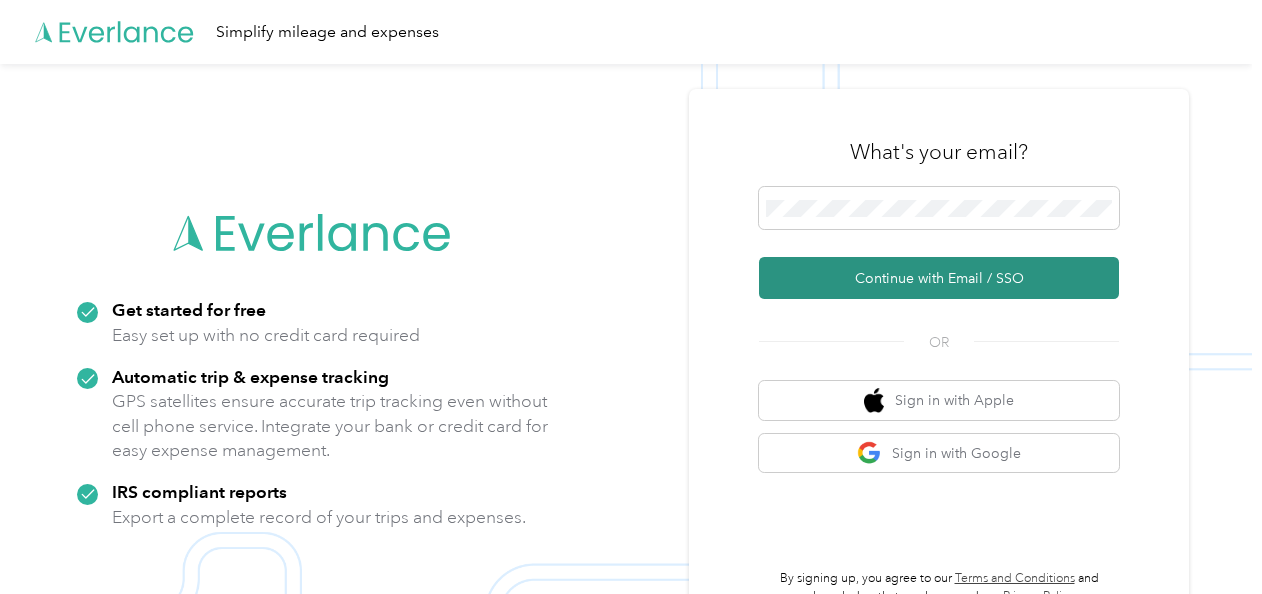 click on "Continue with Email / SSO" at bounding box center [939, 278] 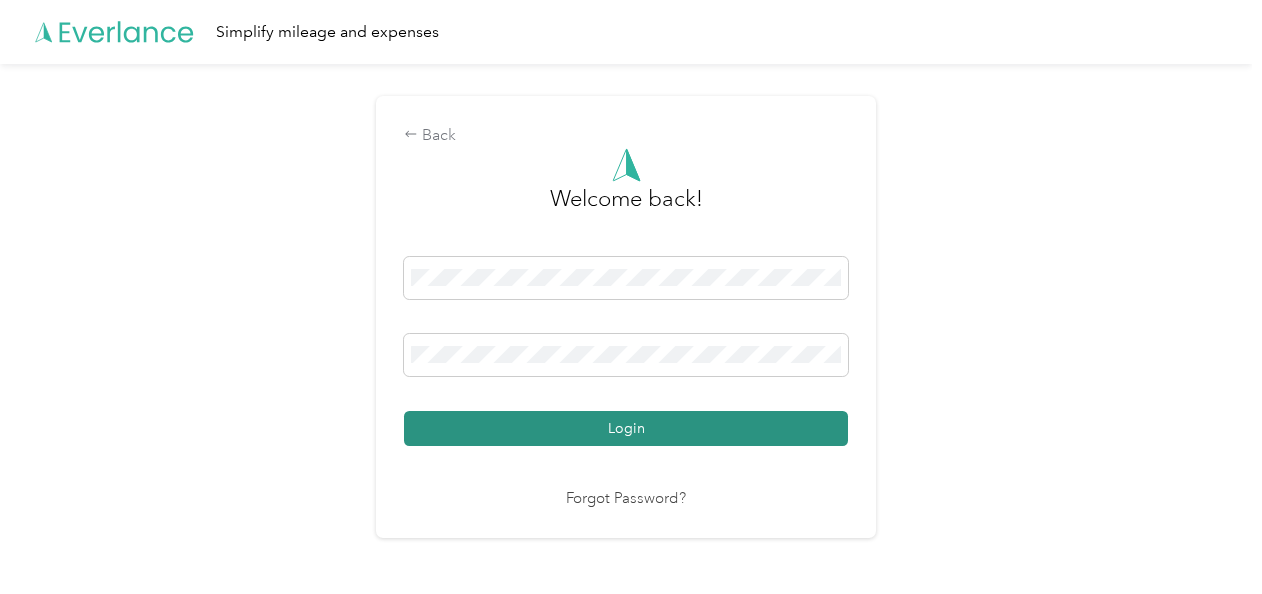 click on "Login" at bounding box center [626, 428] 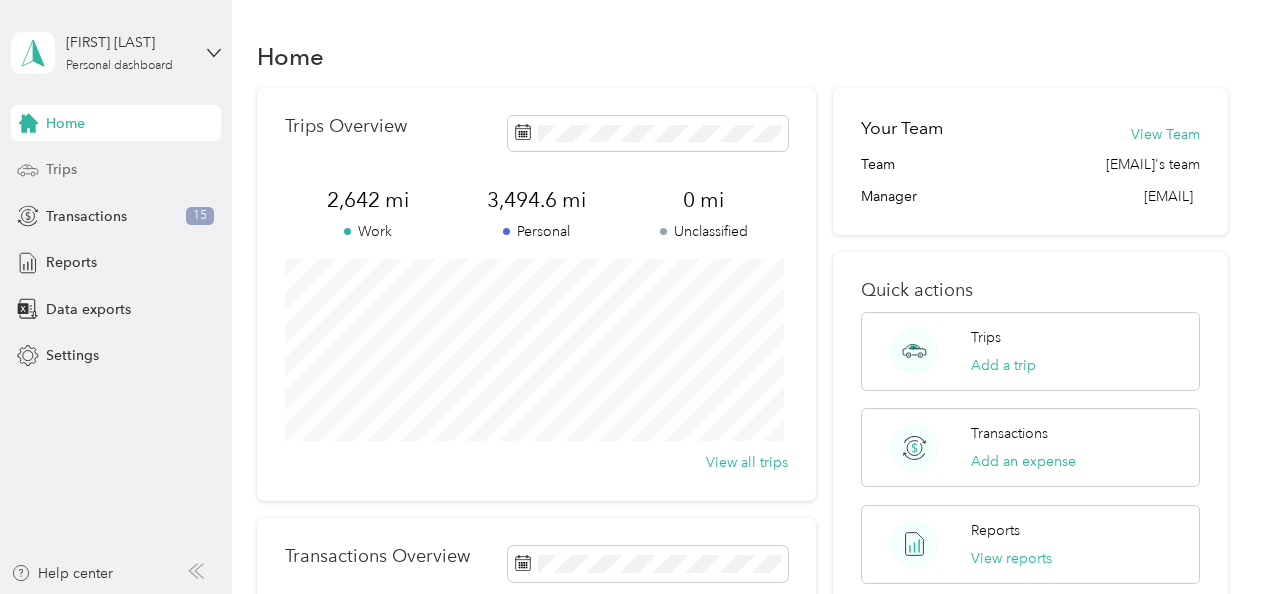 click on "Trips" at bounding box center (61, 169) 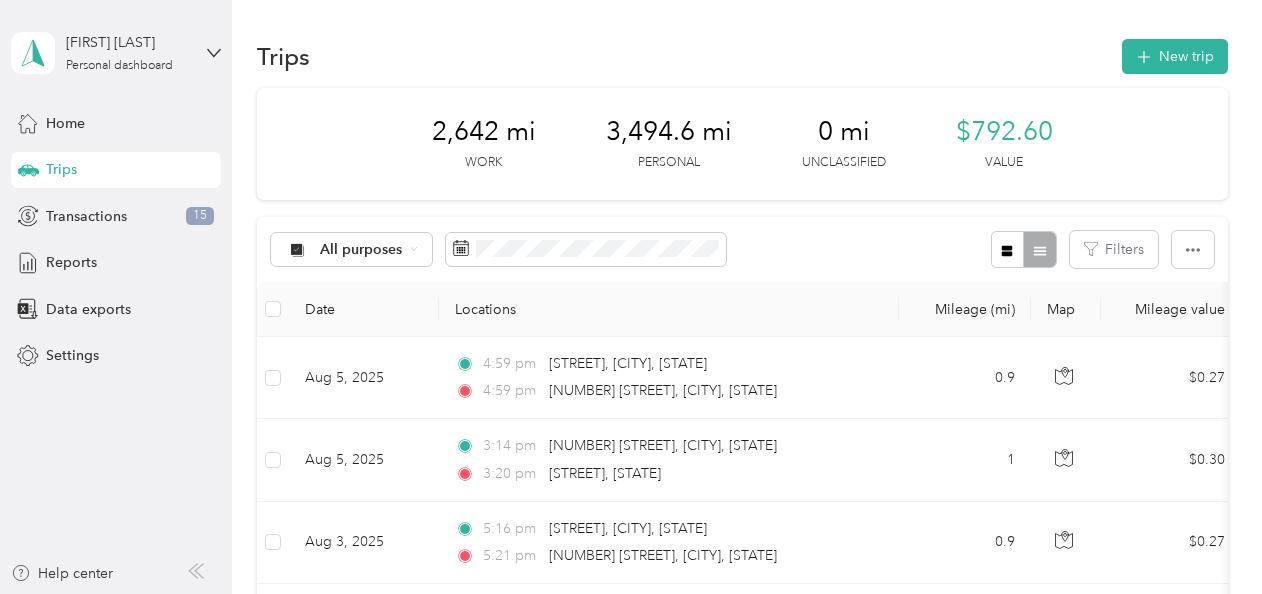 click 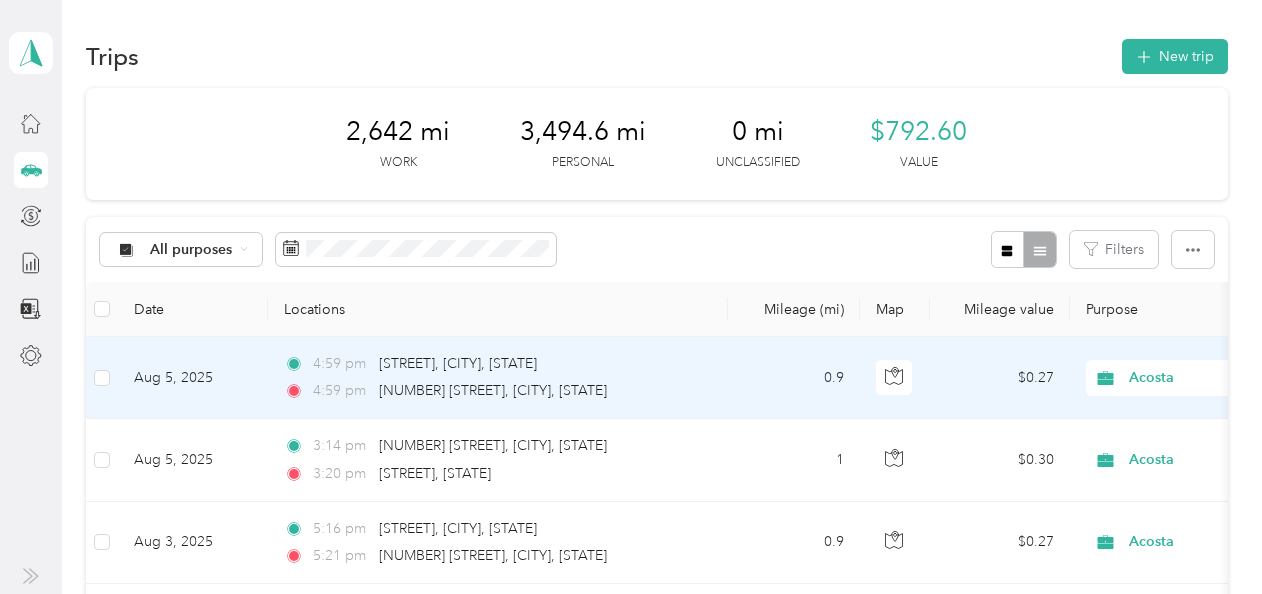 click on "Acosta" at bounding box center (1220, 378) 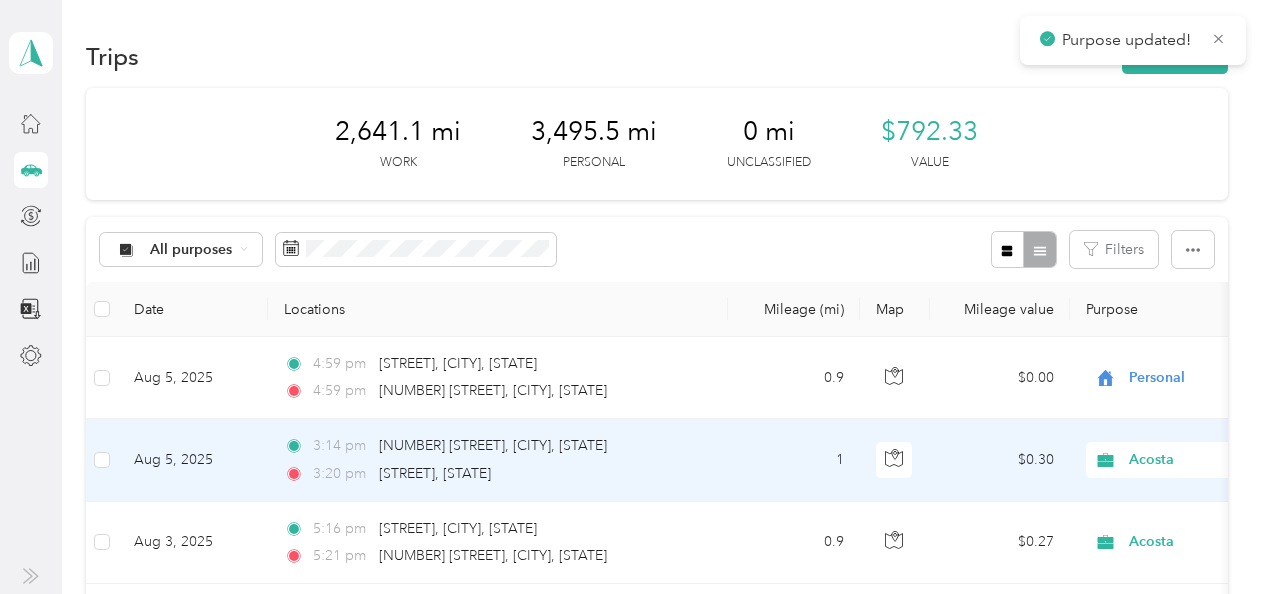 click on "Acosta" at bounding box center [1220, 460] 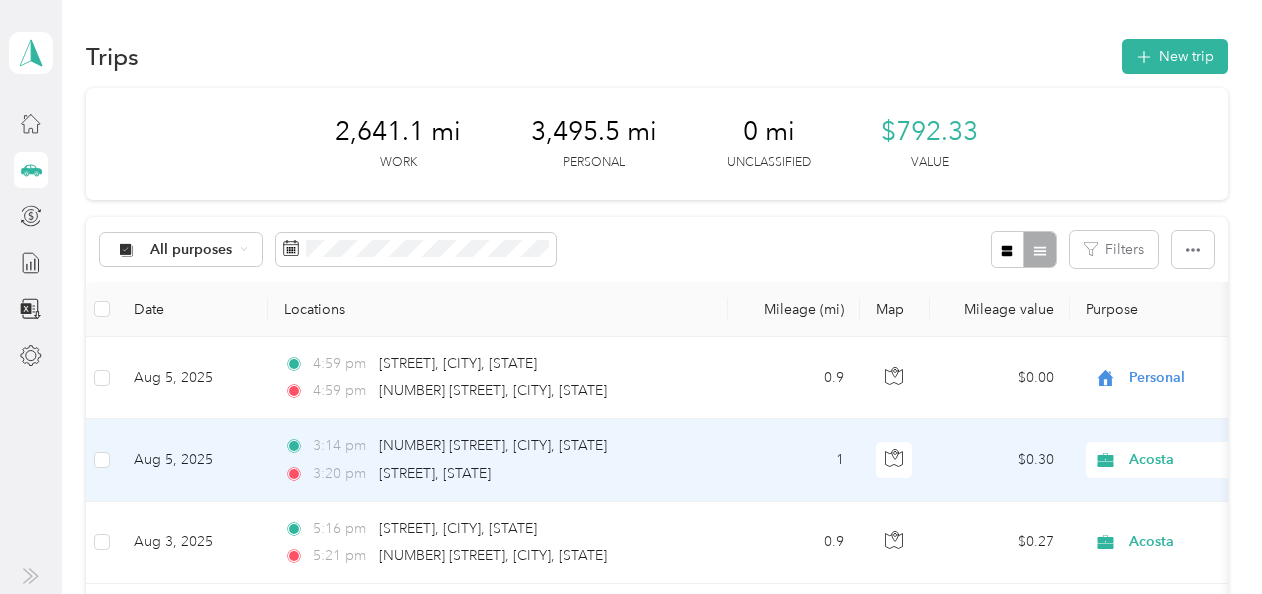 click on "Personal" at bounding box center [1138, 531] 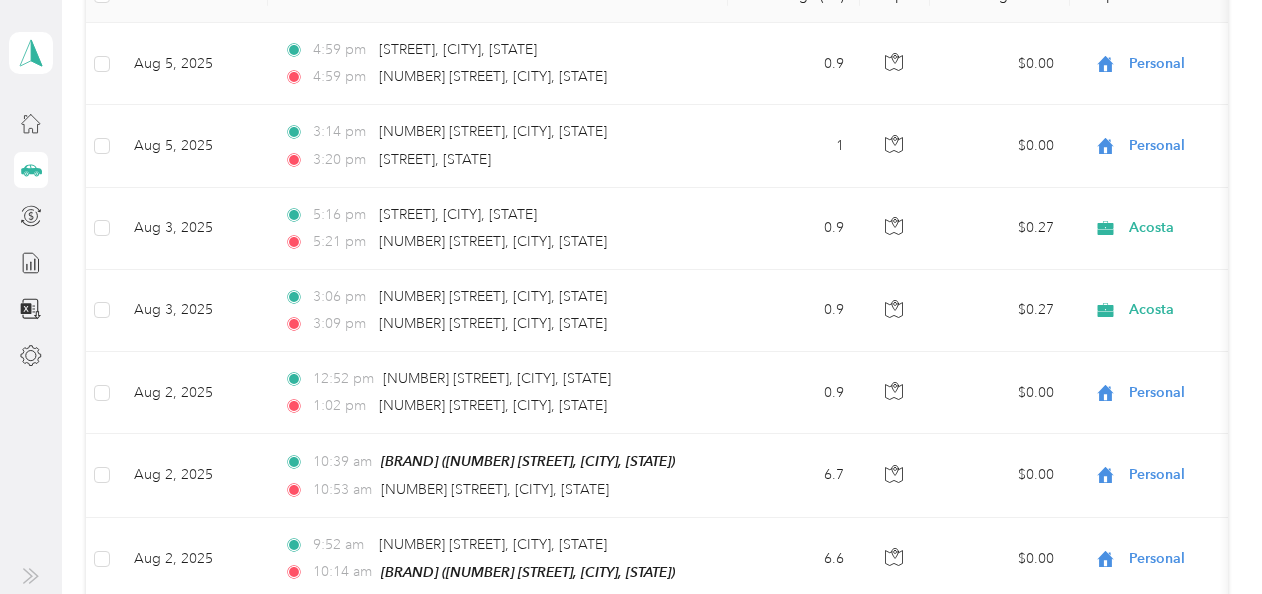 scroll, scrollTop: 331, scrollLeft: 0, axis: vertical 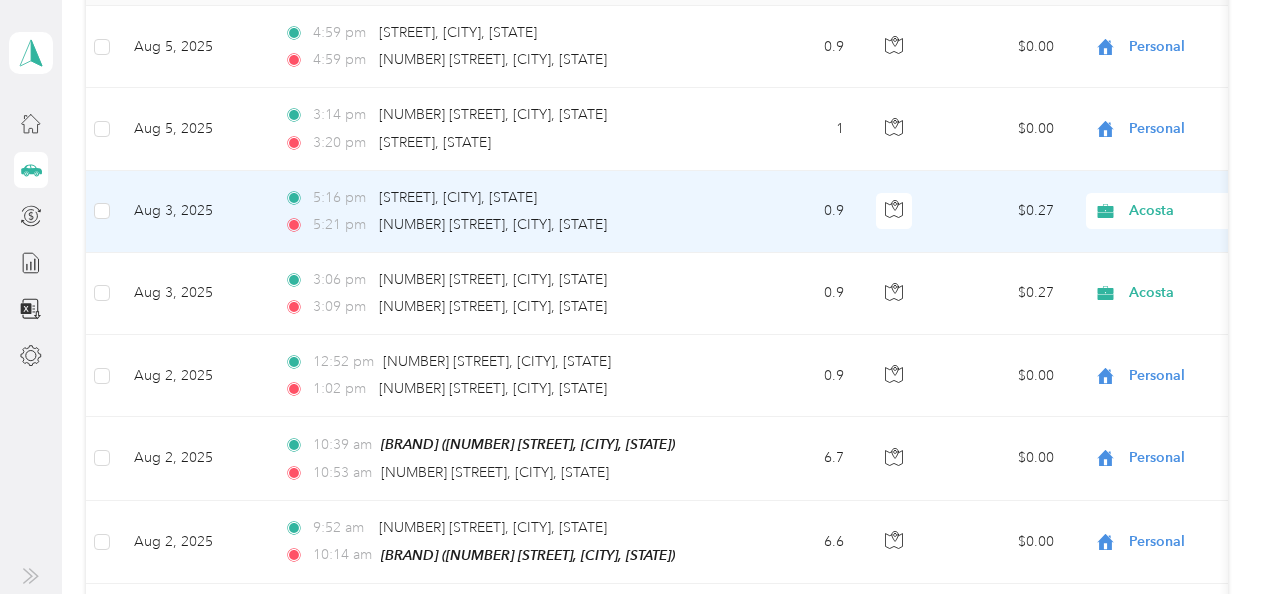 click on "Acosta" at bounding box center (1220, 211) 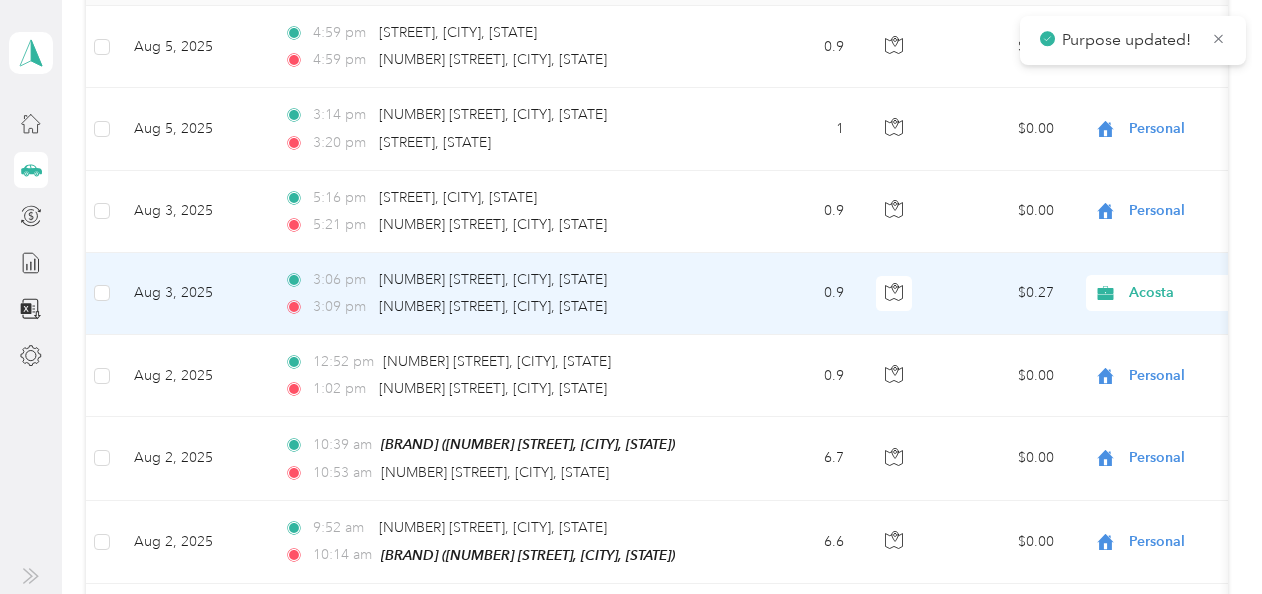 click on "Acosta" at bounding box center [1220, 293] 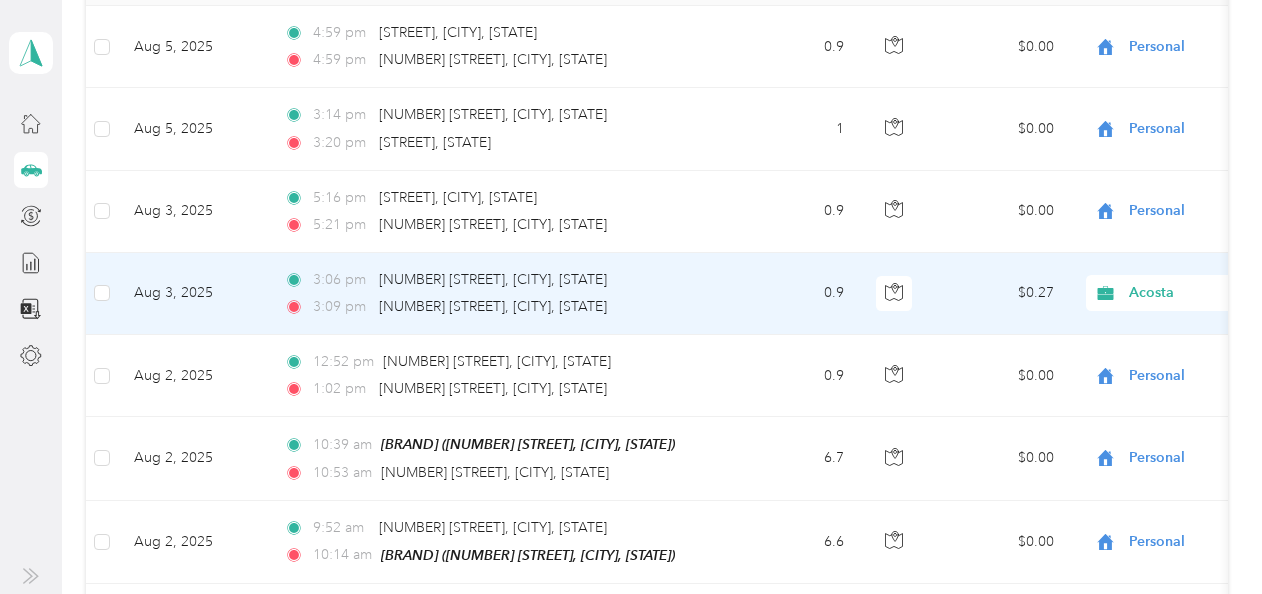 click on "Personal" at bounding box center [1156, 363] 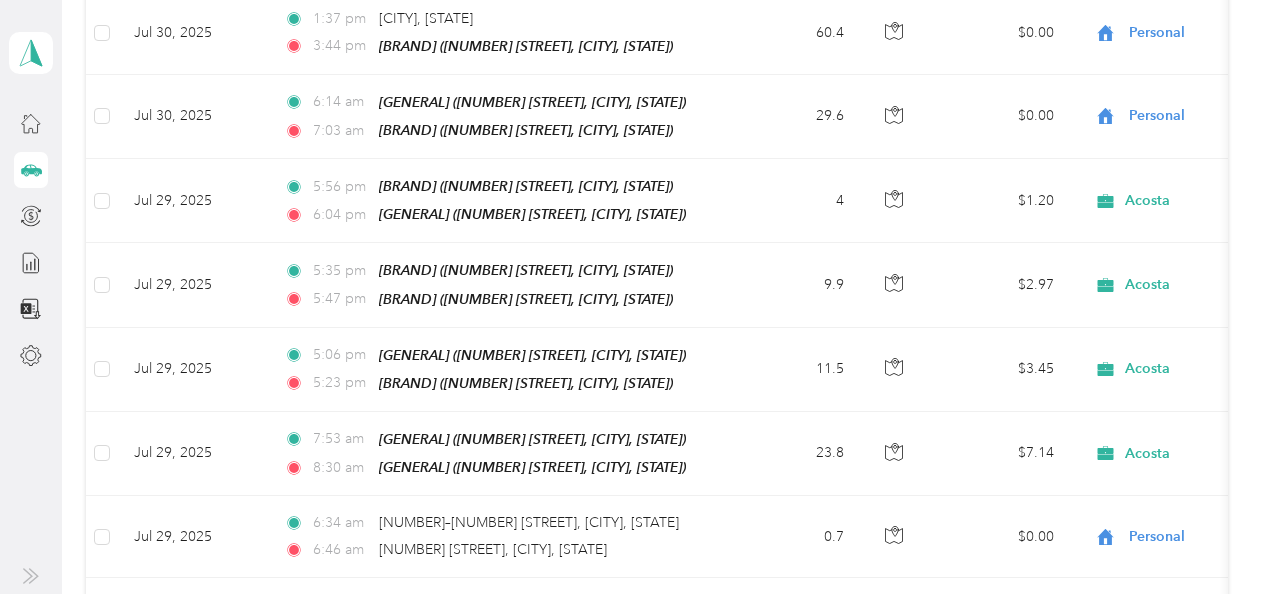 scroll, scrollTop: 1526, scrollLeft: 0, axis: vertical 